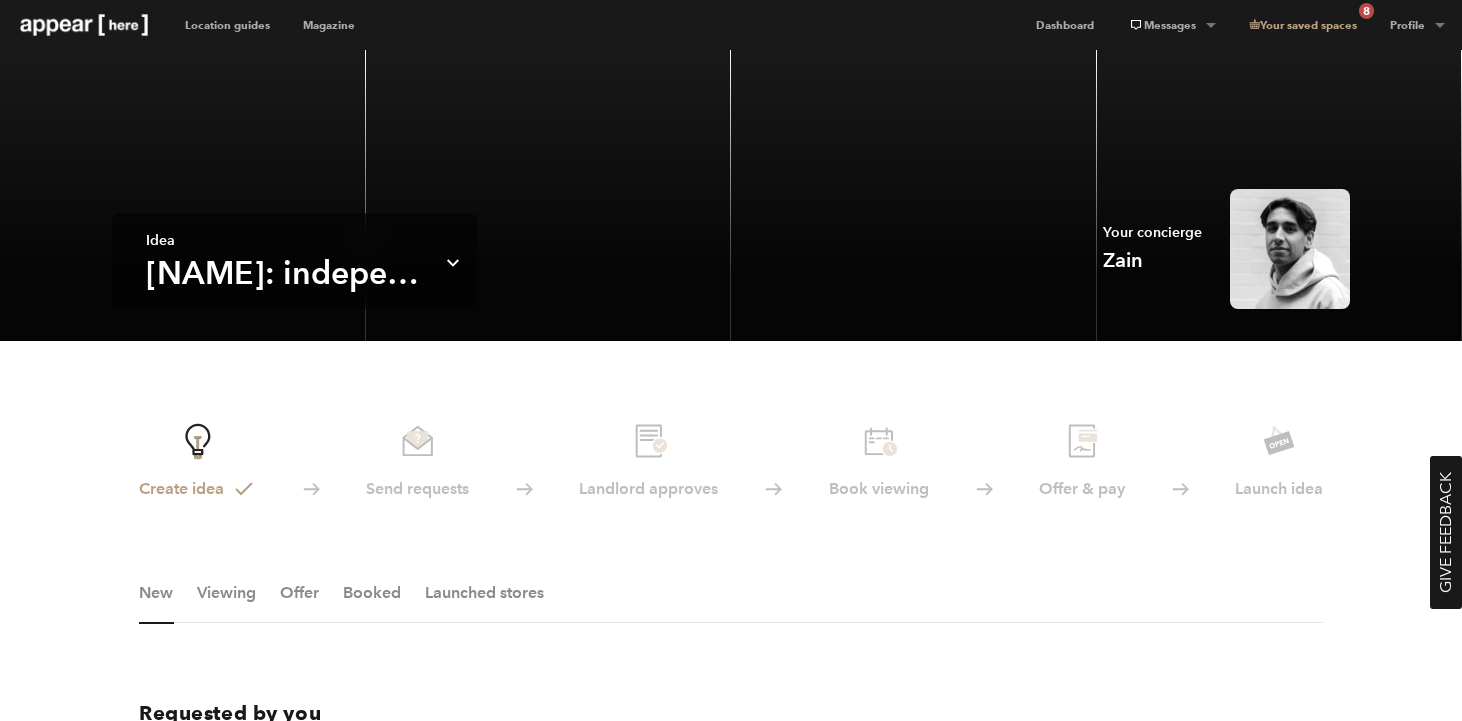 scroll, scrollTop: 0, scrollLeft: 0, axis: both 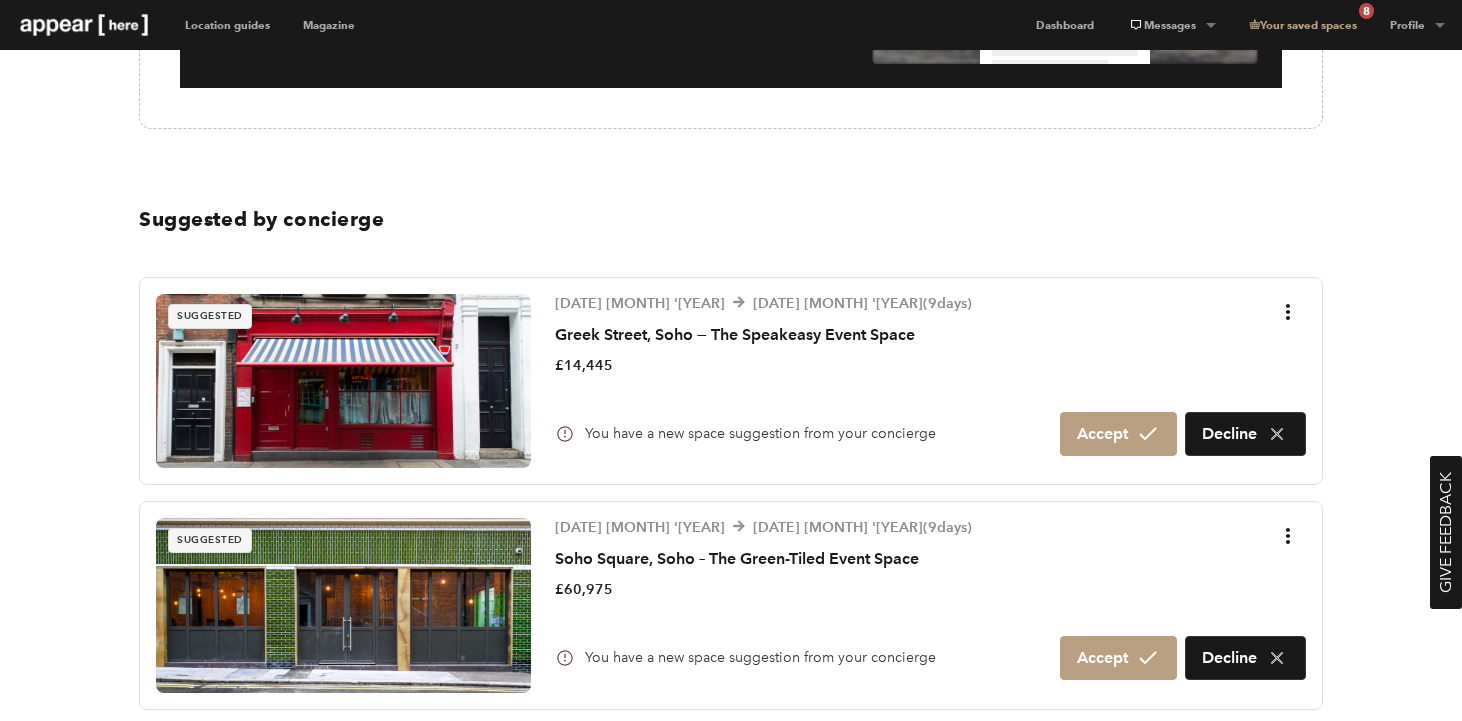 click on "Greek Street, Soho — The Speakeasy Event Space" at bounding box center [763, 335] 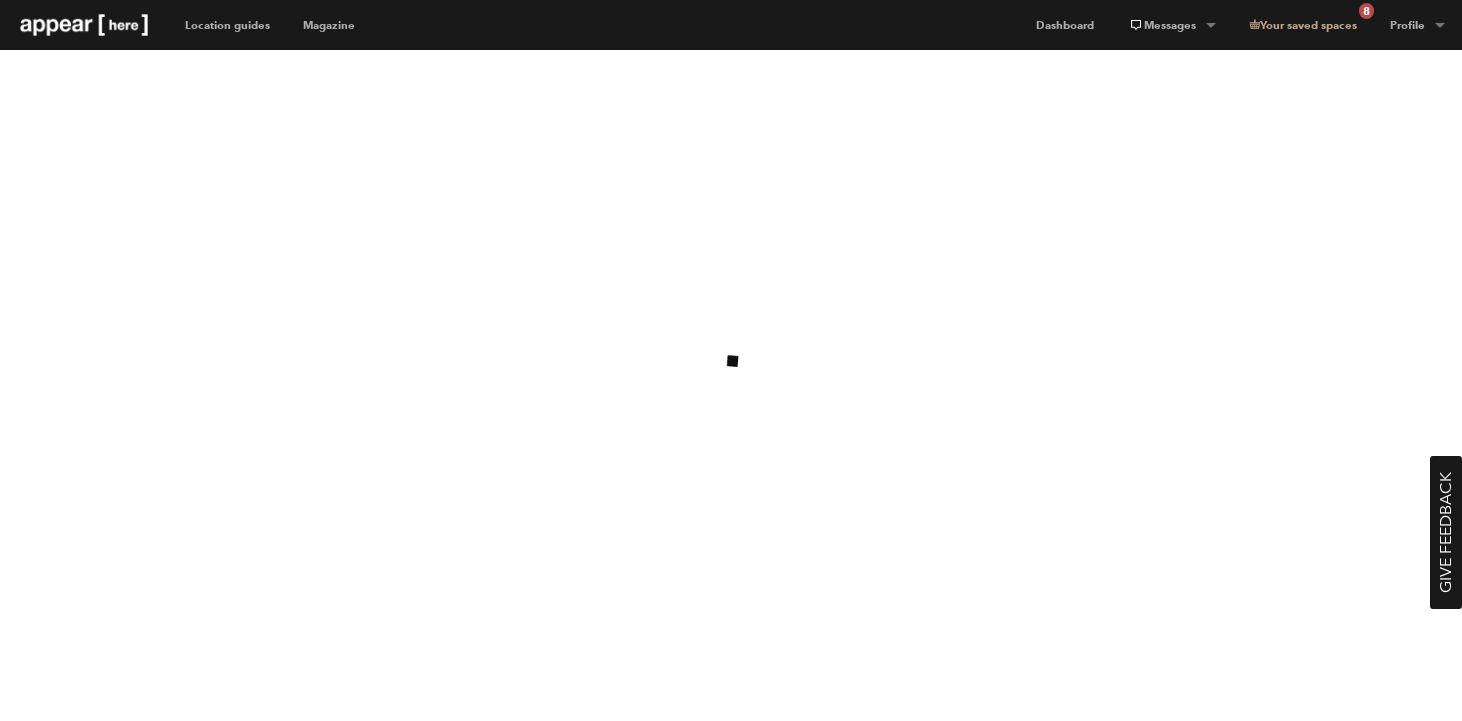 scroll, scrollTop: 0, scrollLeft: 0, axis: both 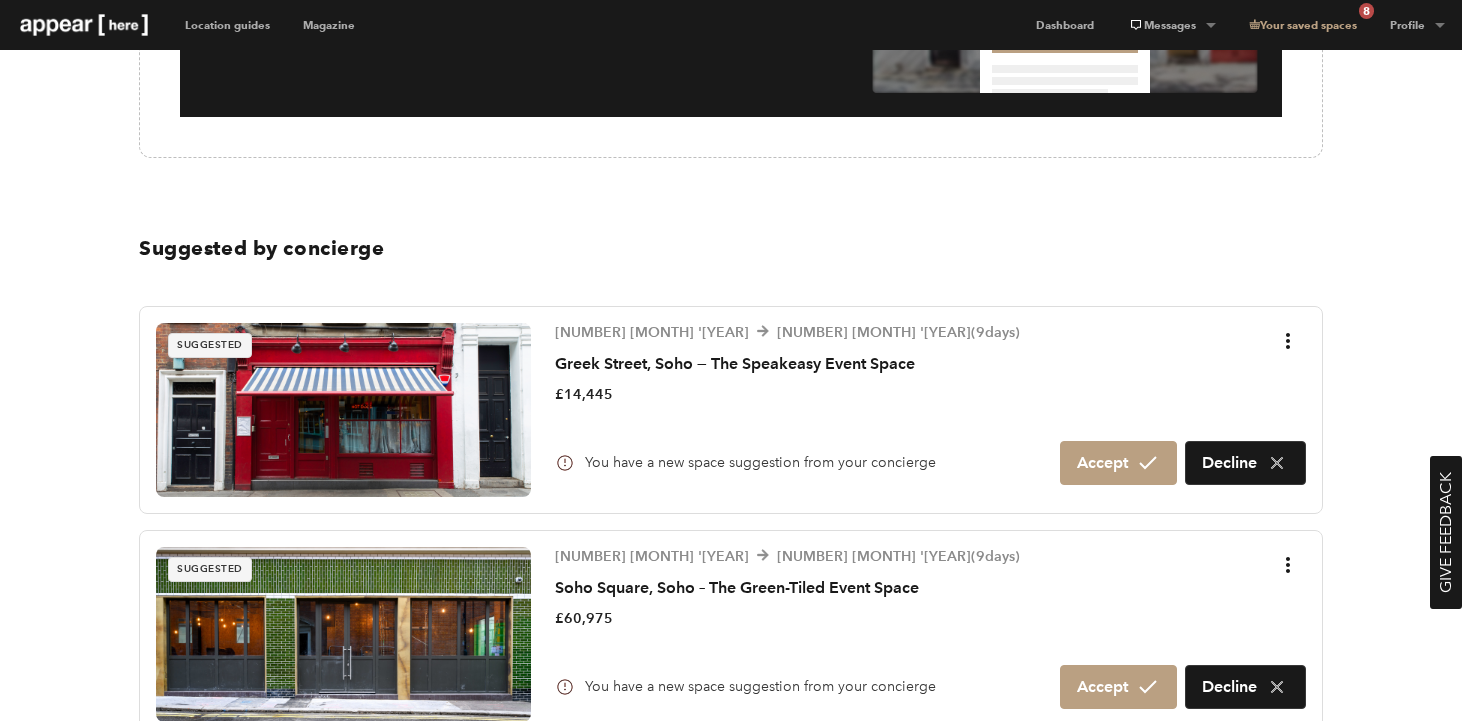 click on "Greek Street, Soho — The Speakeasy Event Space" at bounding box center (787, 364) 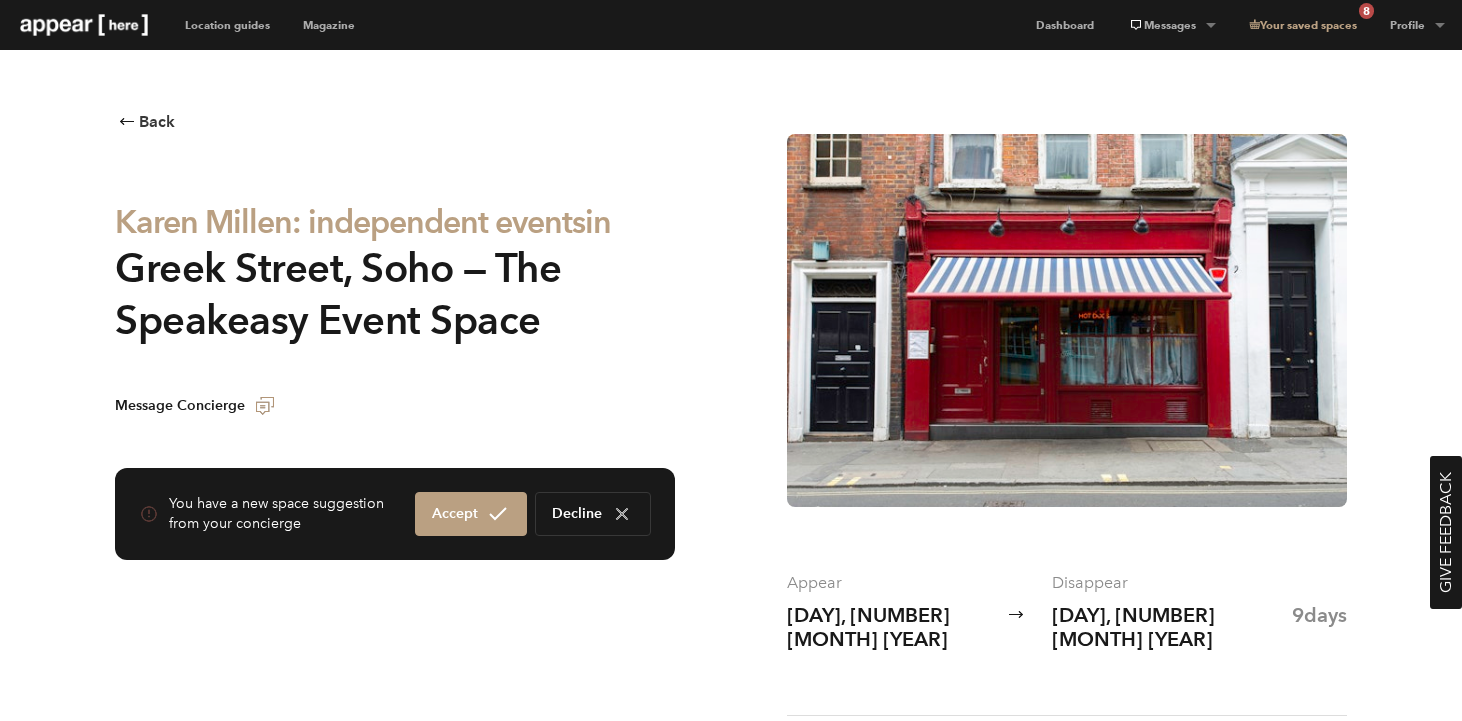 click on "Greek Street, Soho — The Speakeasy Event Space" at bounding box center [395, 294] 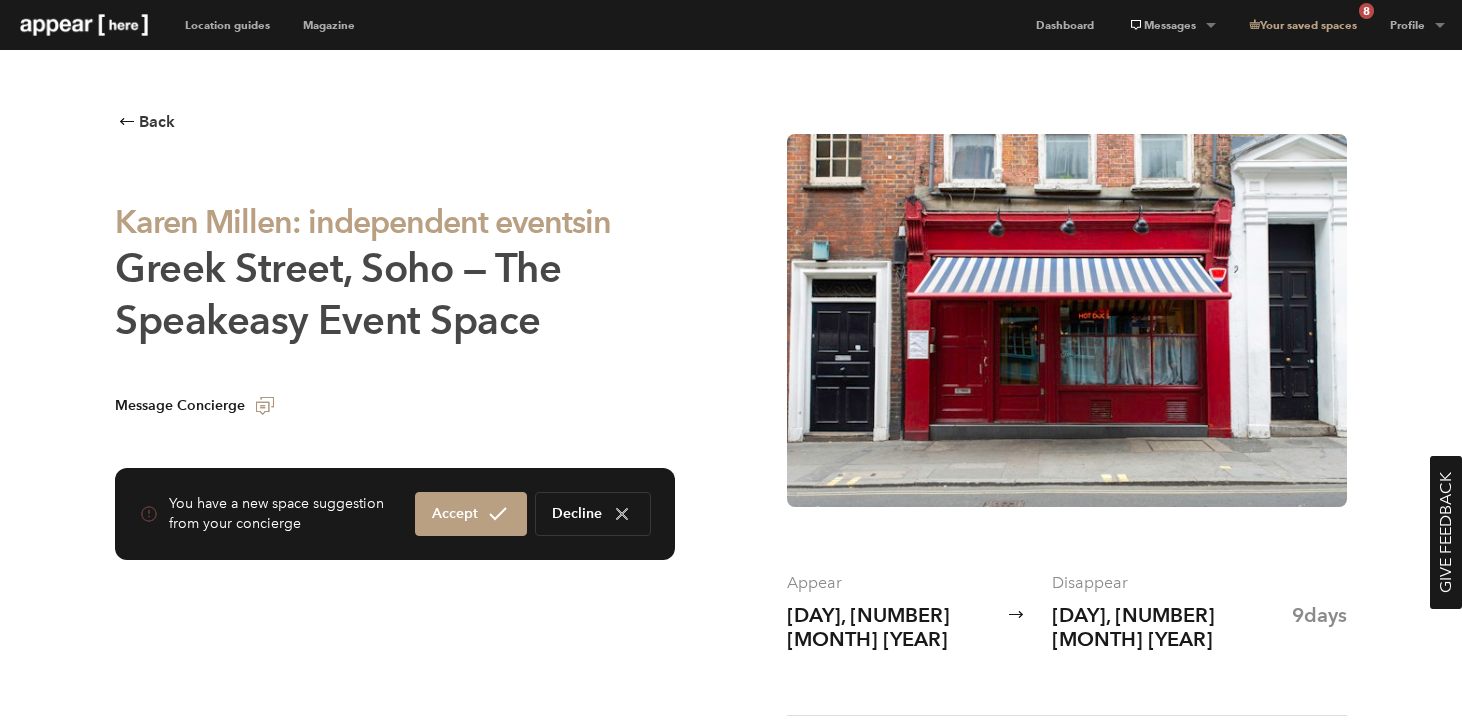 click on "Greek Street, Soho — The Speakeasy Event Space" at bounding box center [338, 294] 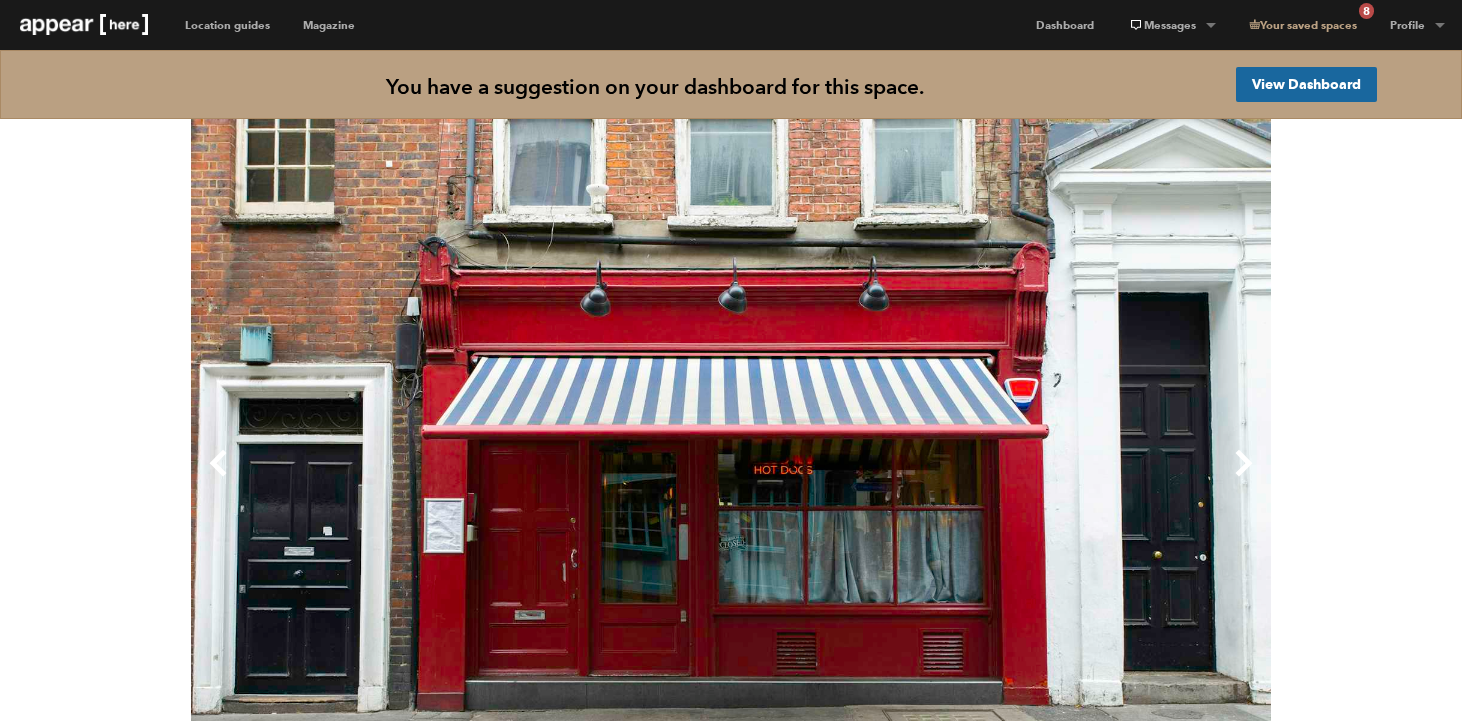 scroll, scrollTop: 0, scrollLeft: 0, axis: both 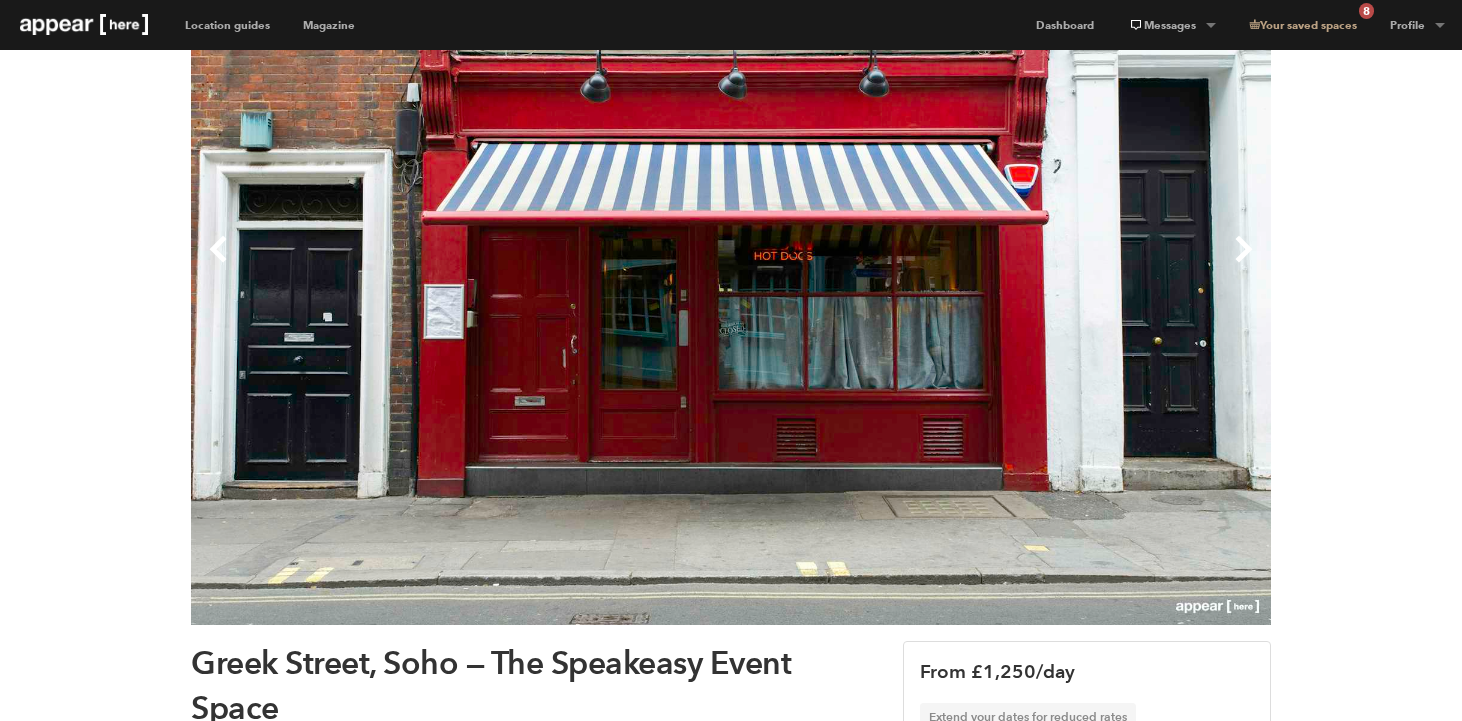 click on "Next" at bounding box center (1001, 265) 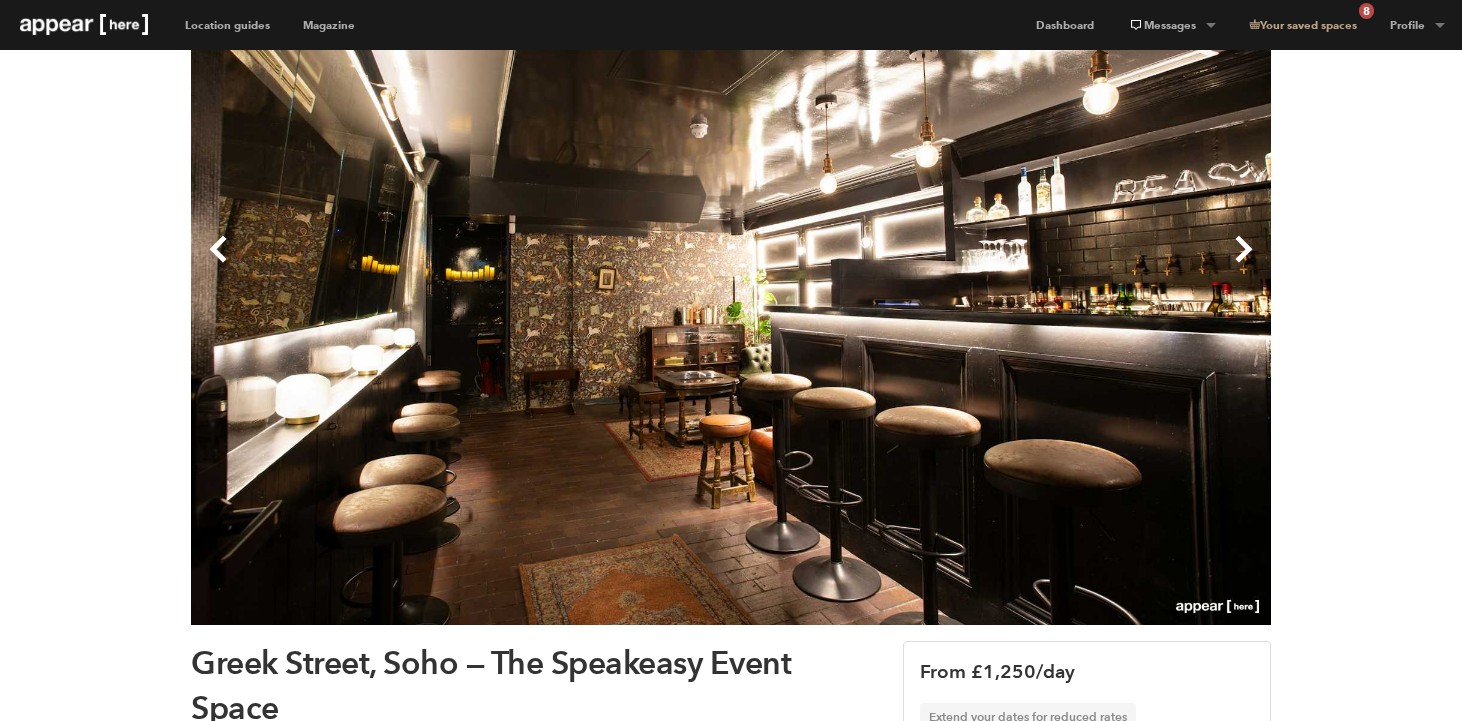 click on "Next" at bounding box center (1001, 265) 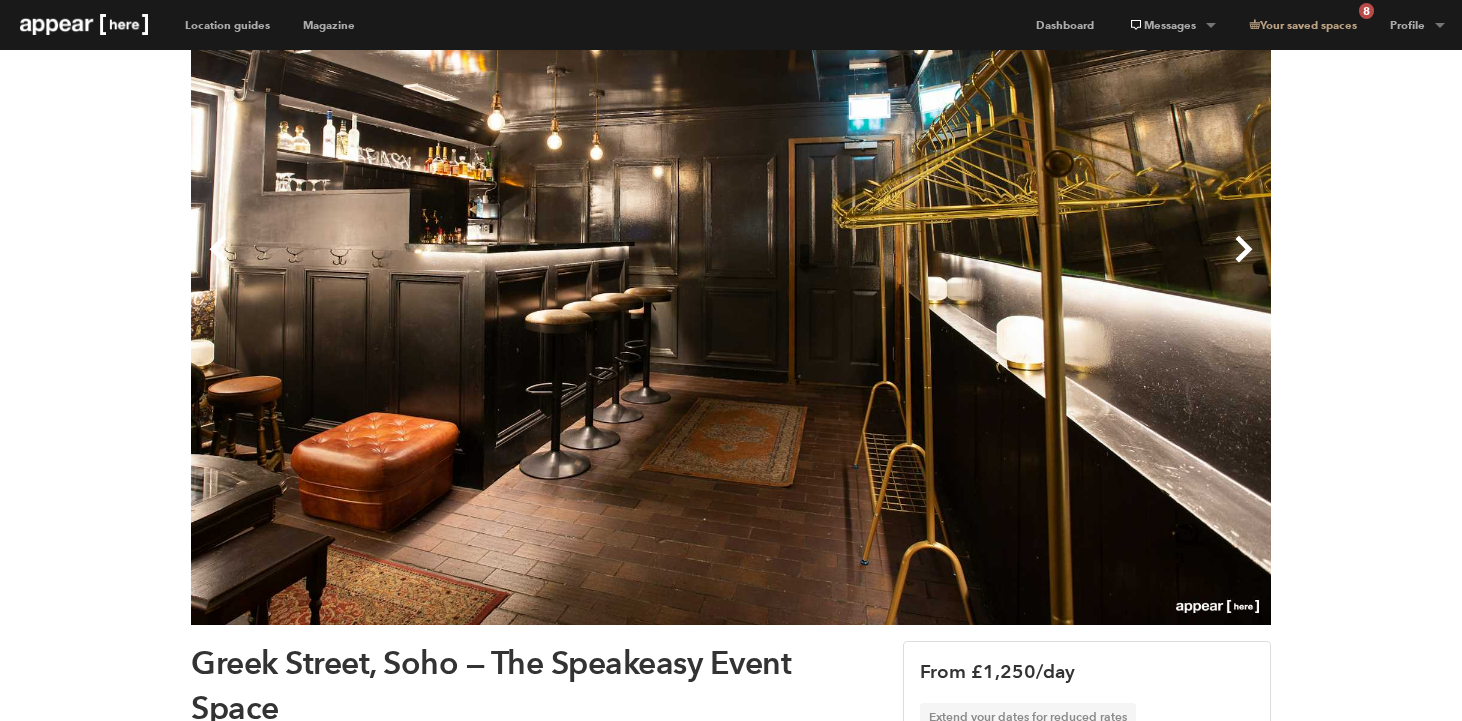 click on "Next" at bounding box center (1001, 265) 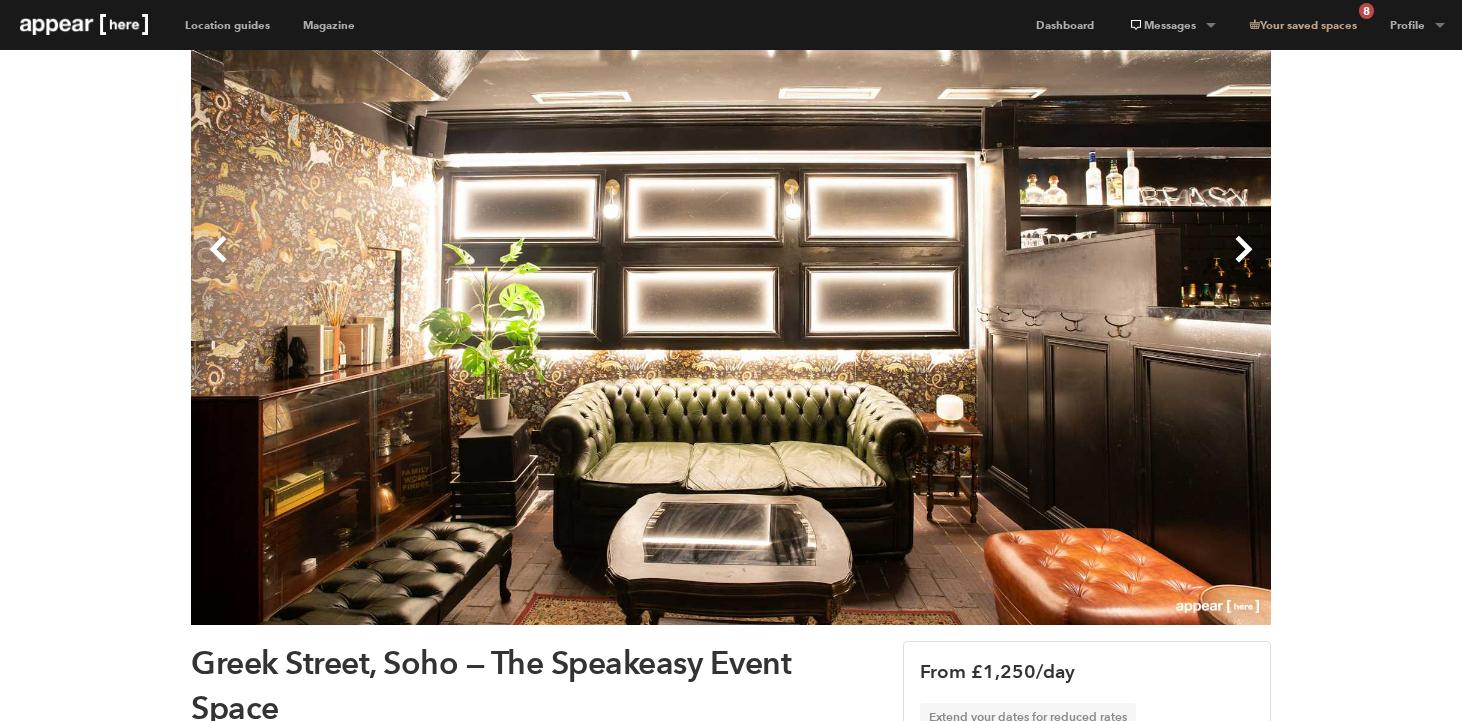 click on "Next" at bounding box center (1001, 265) 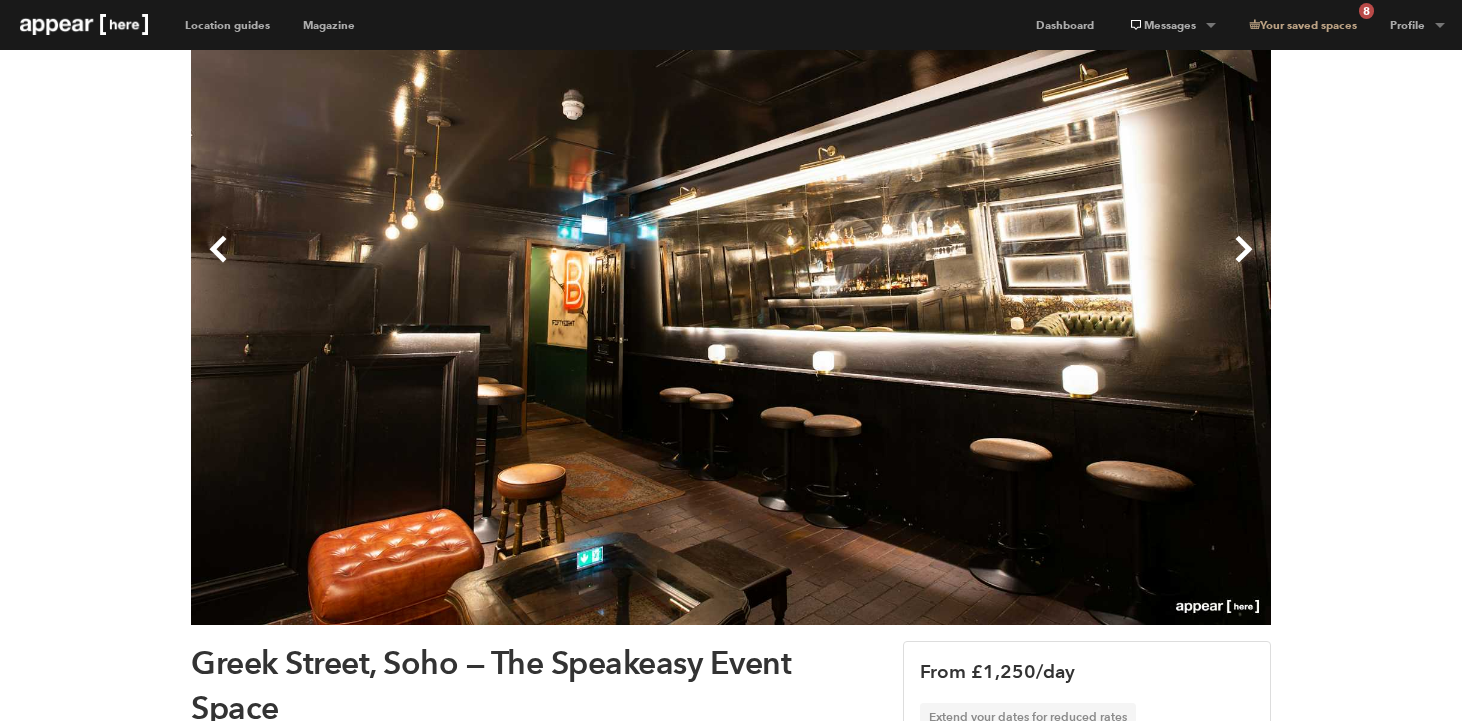 click on "Next" at bounding box center [1001, 265] 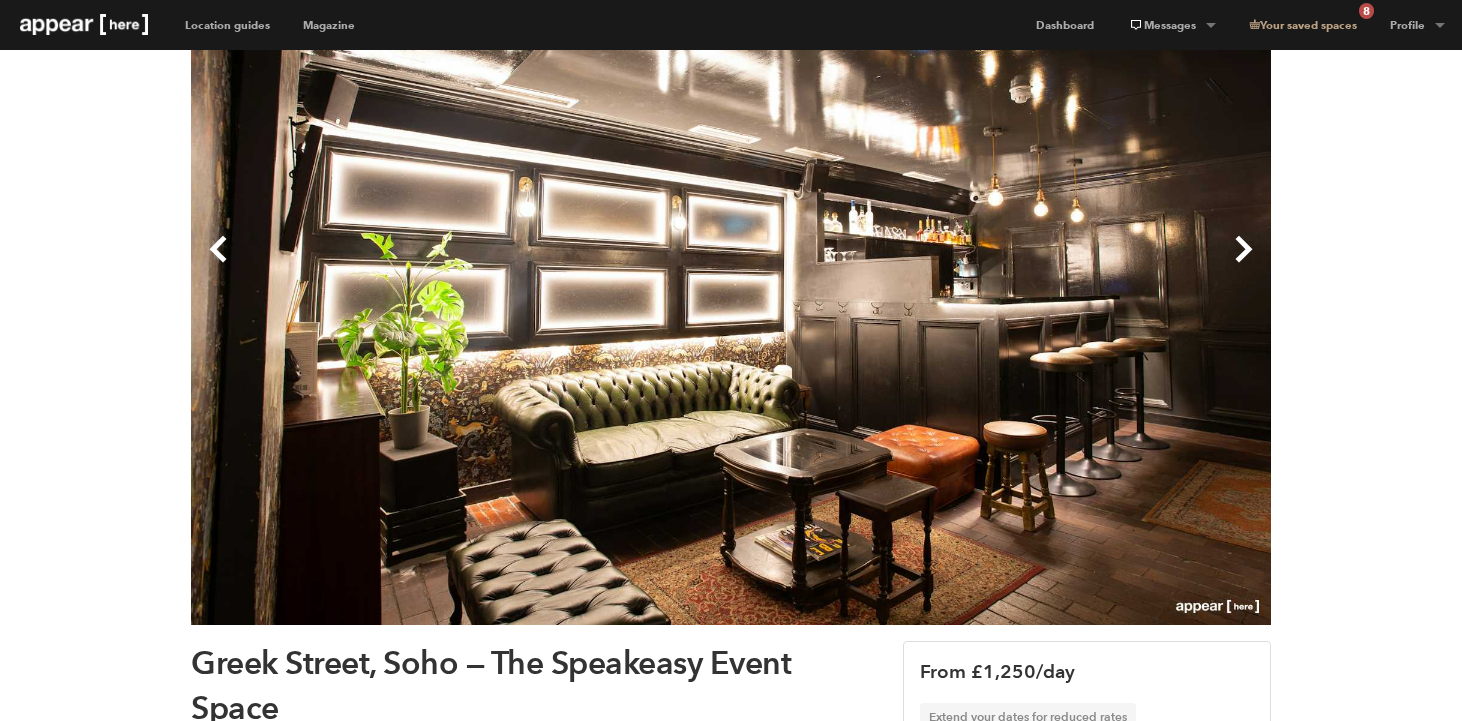 click on "Next" at bounding box center (1001, 265) 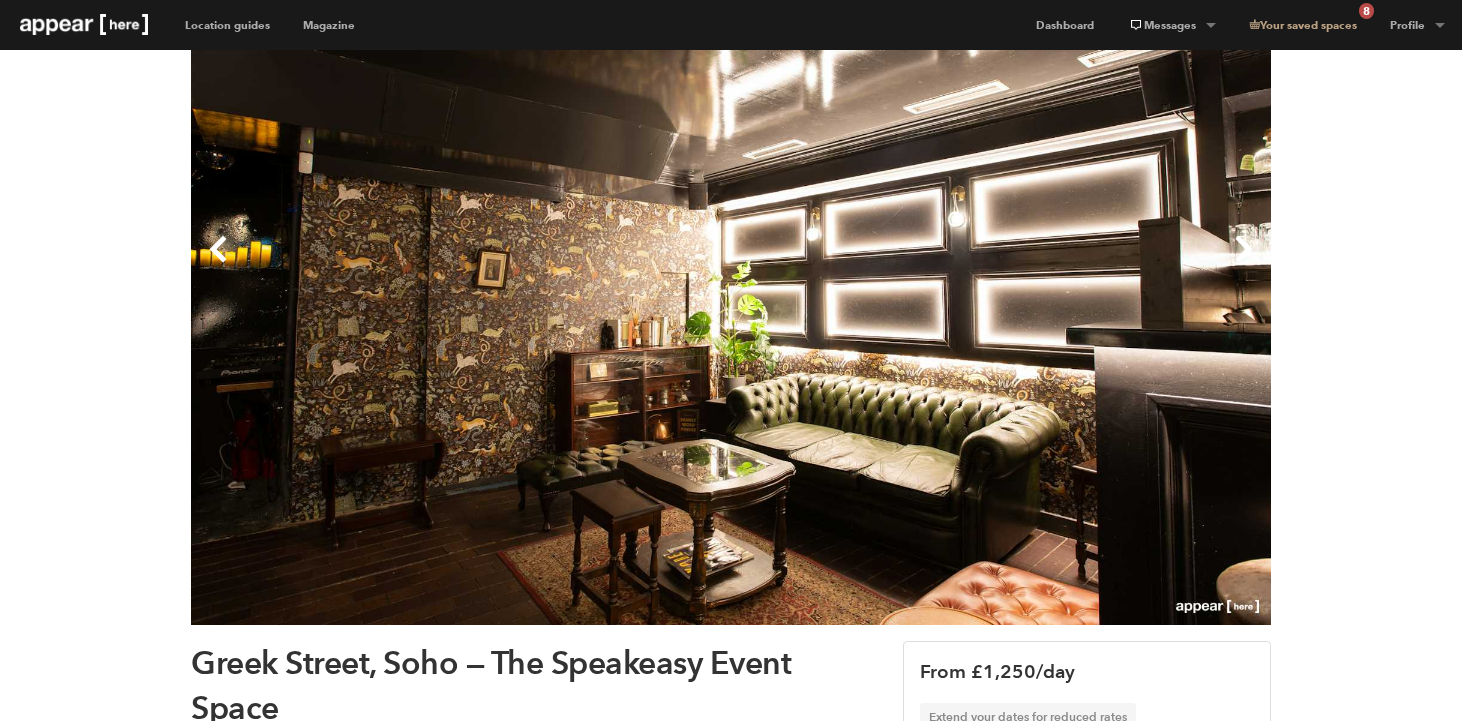 click on "Next" at bounding box center (1001, 265) 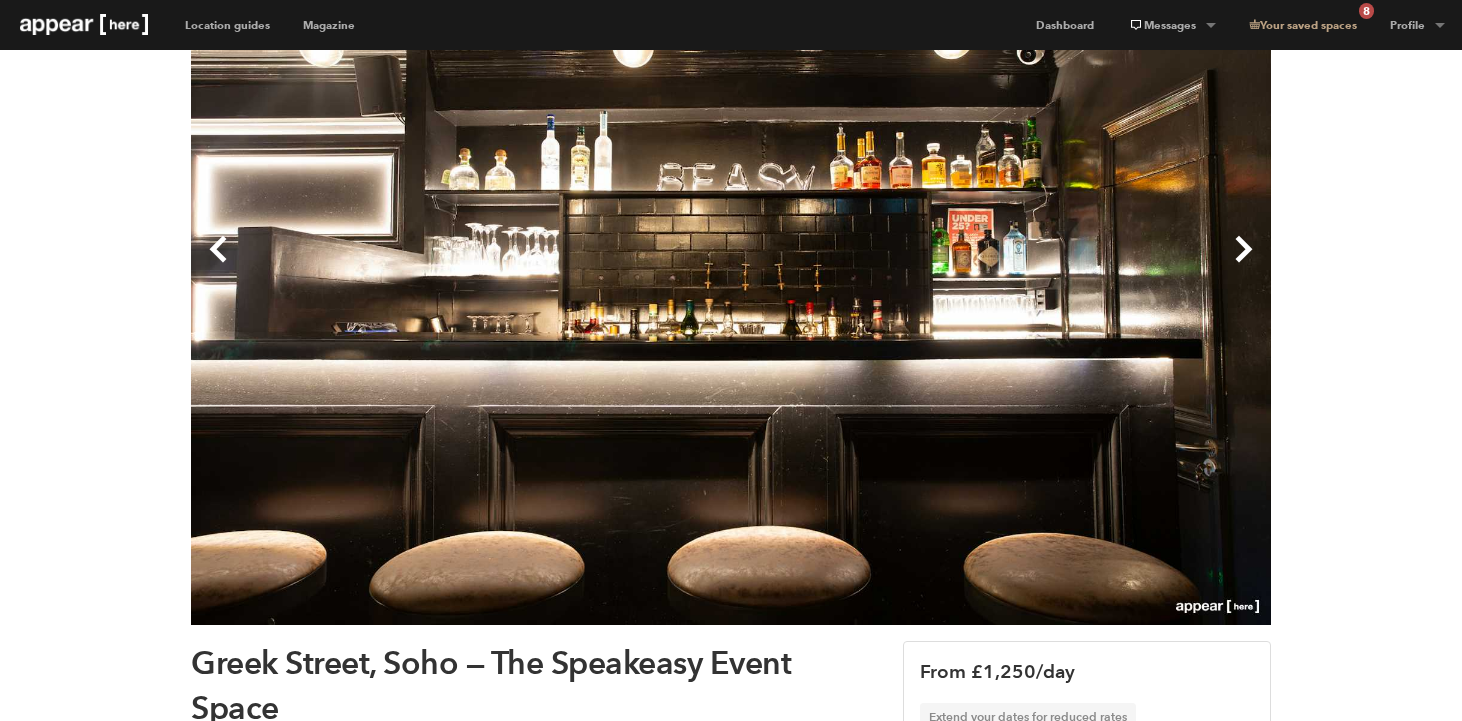 click on "Next" at bounding box center [1001, 265] 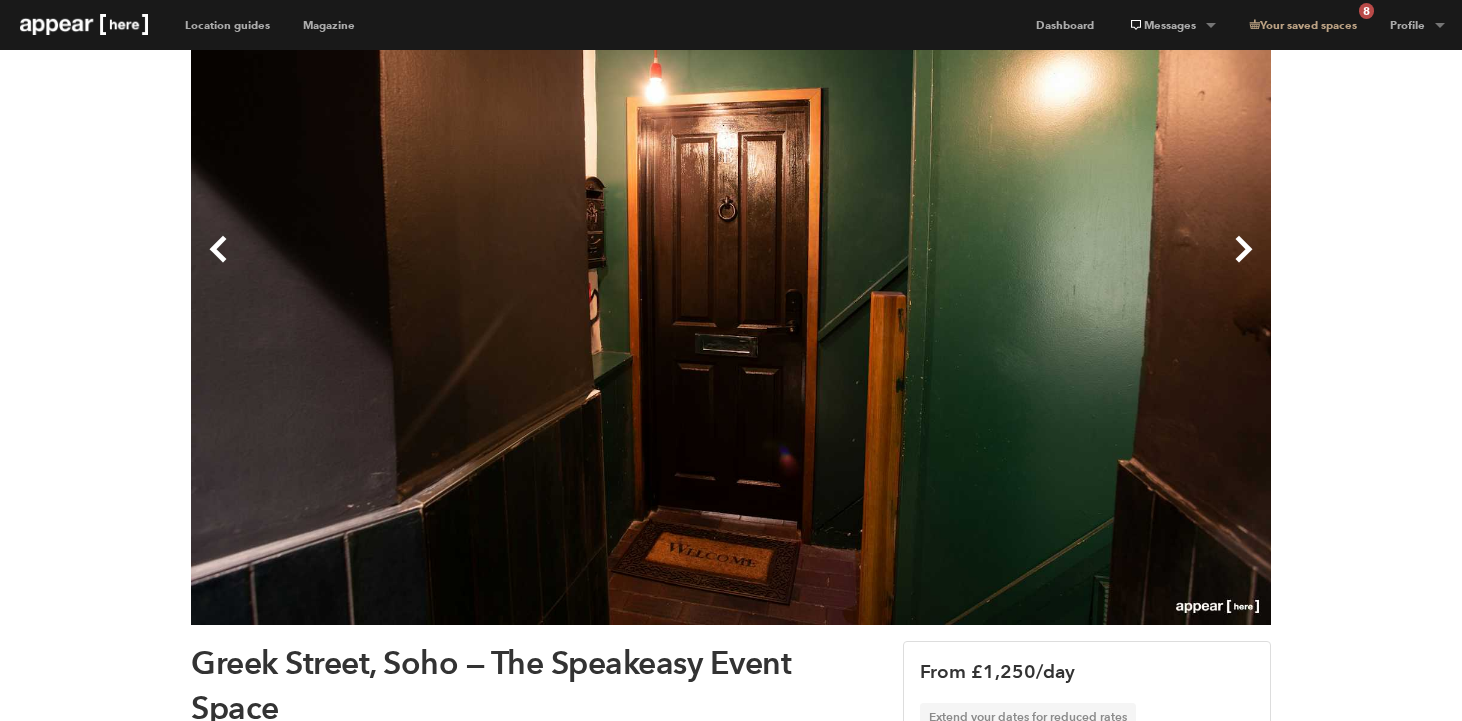 click on "Next" at bounding box center (1001, 265) 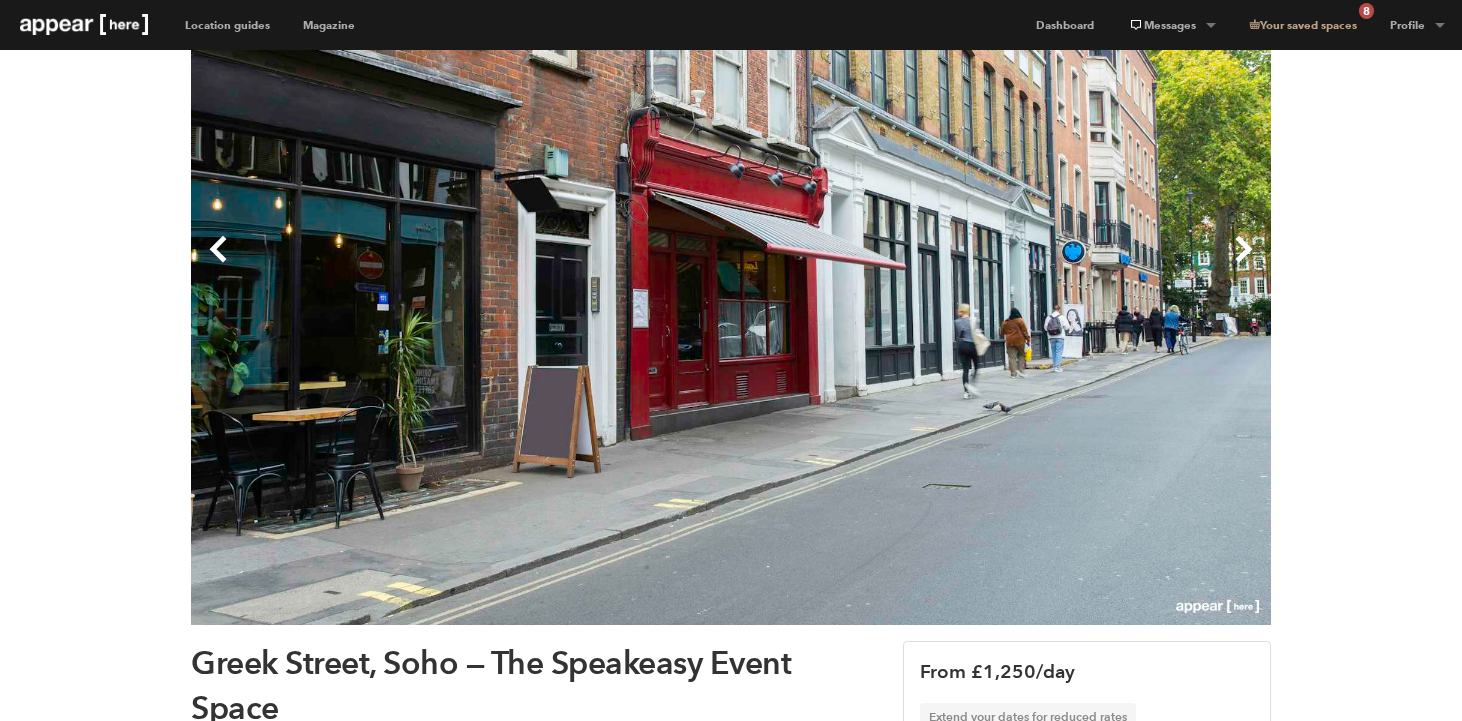 click on "Next" at bounding box center (1001, 265) 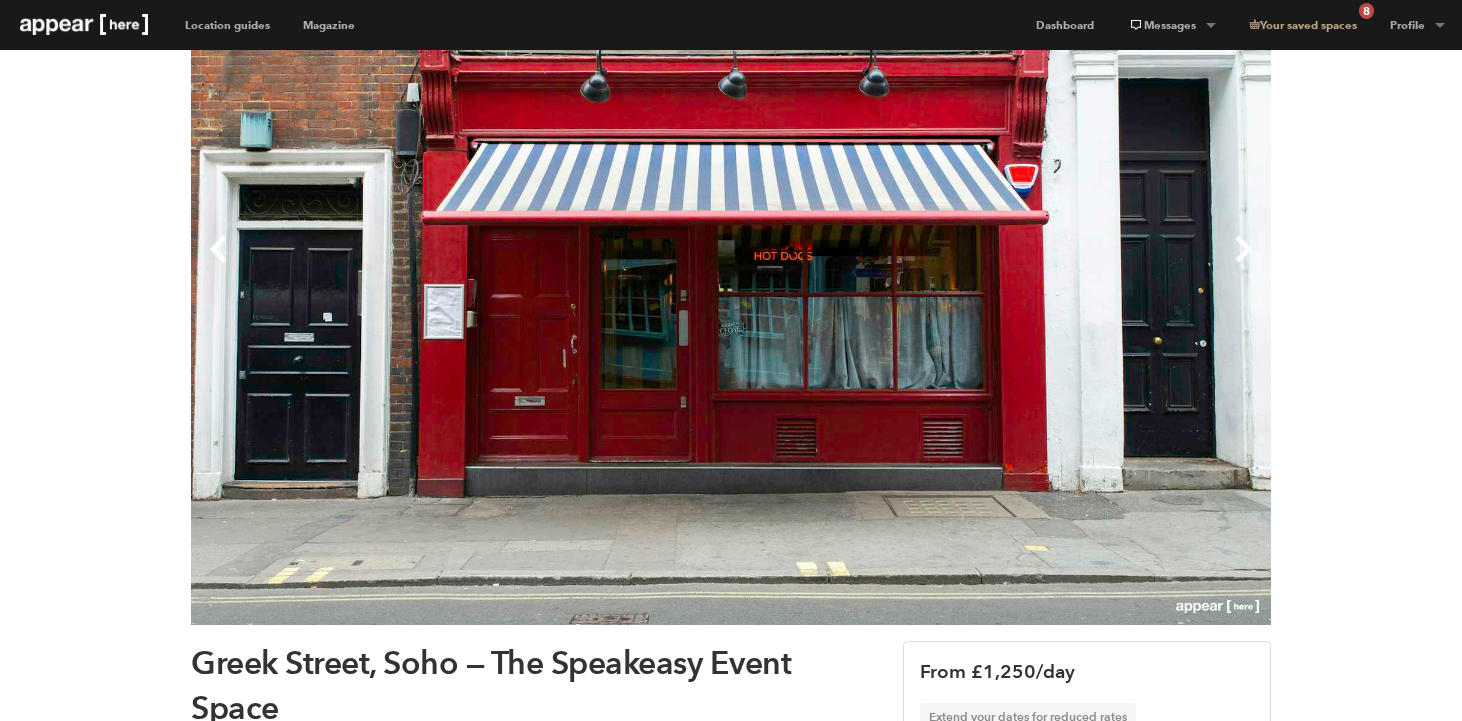 click on "Next" at bounding box center [1001, 265] 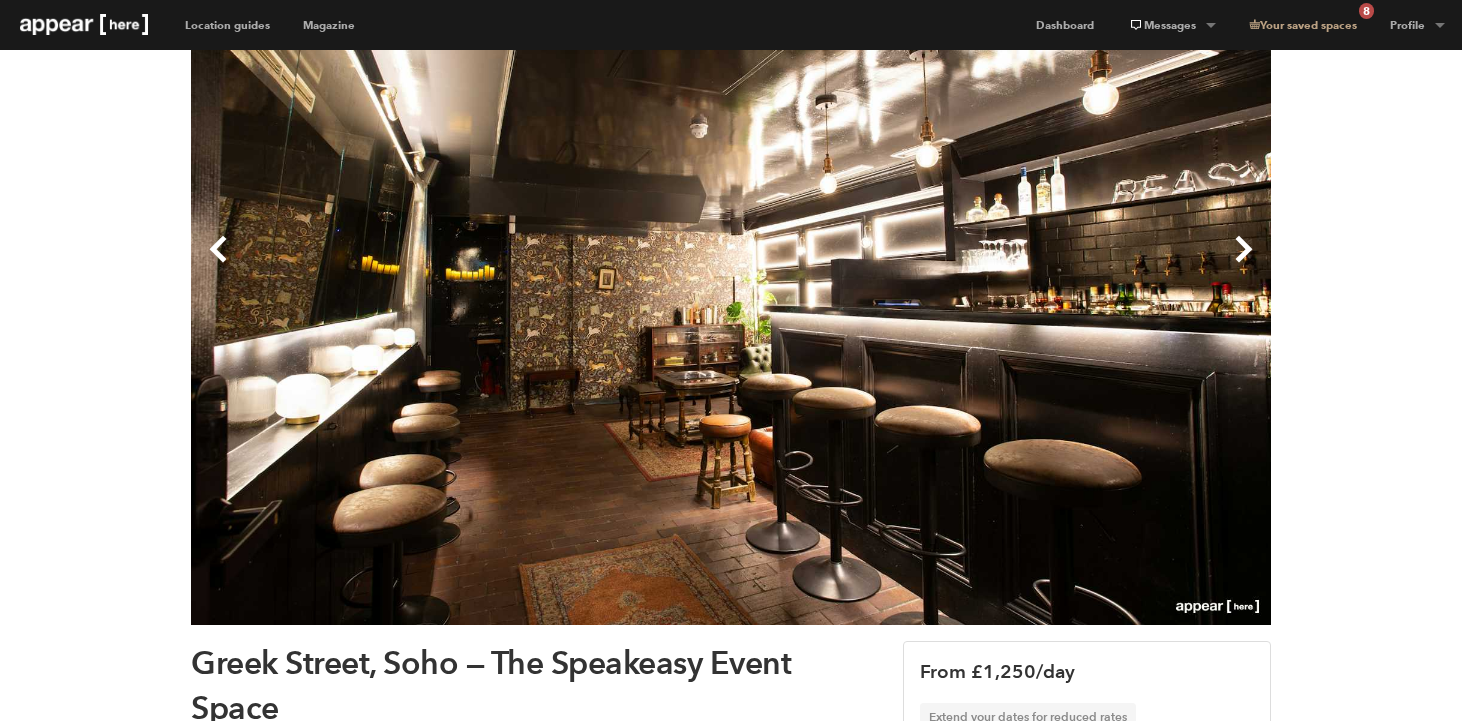 click on "Next" at bounding box center (1001, 265) 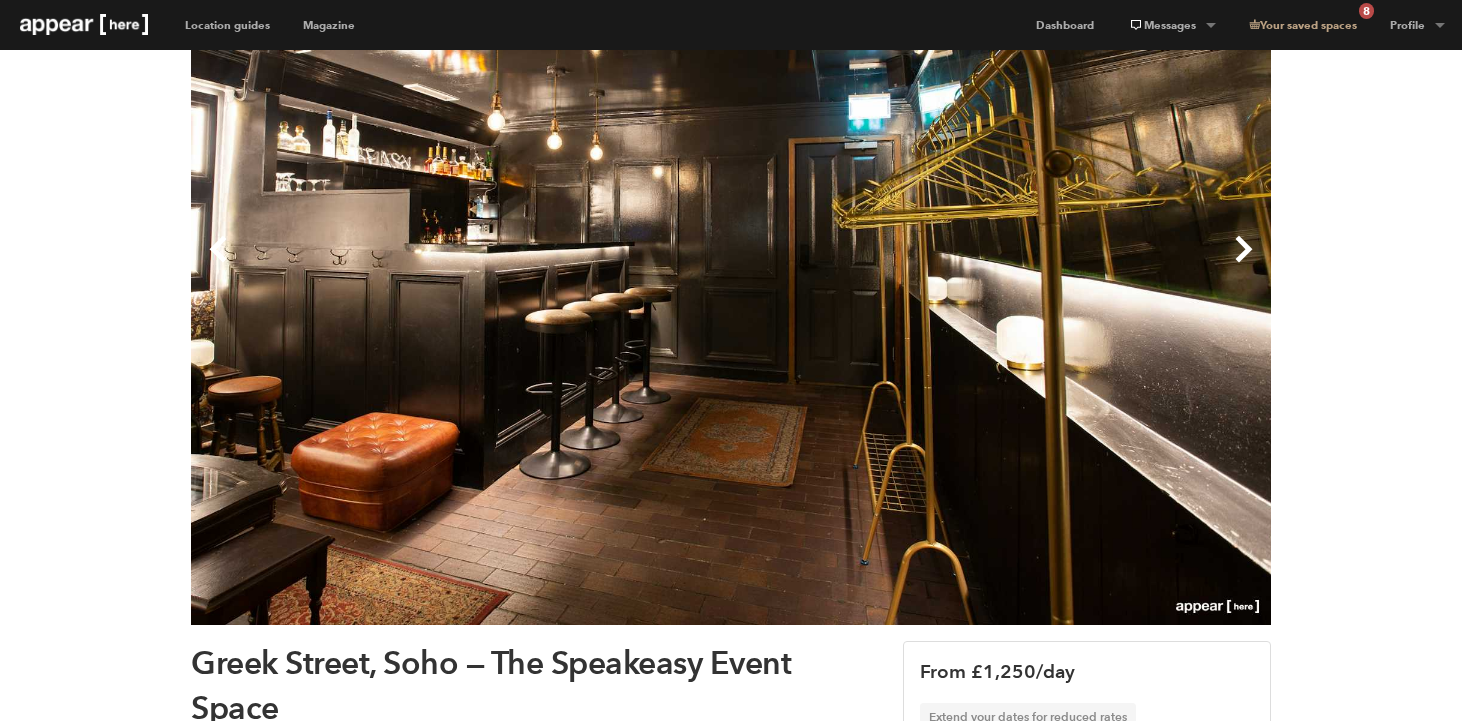 click on "Next" at bounding box center (1001, 265) 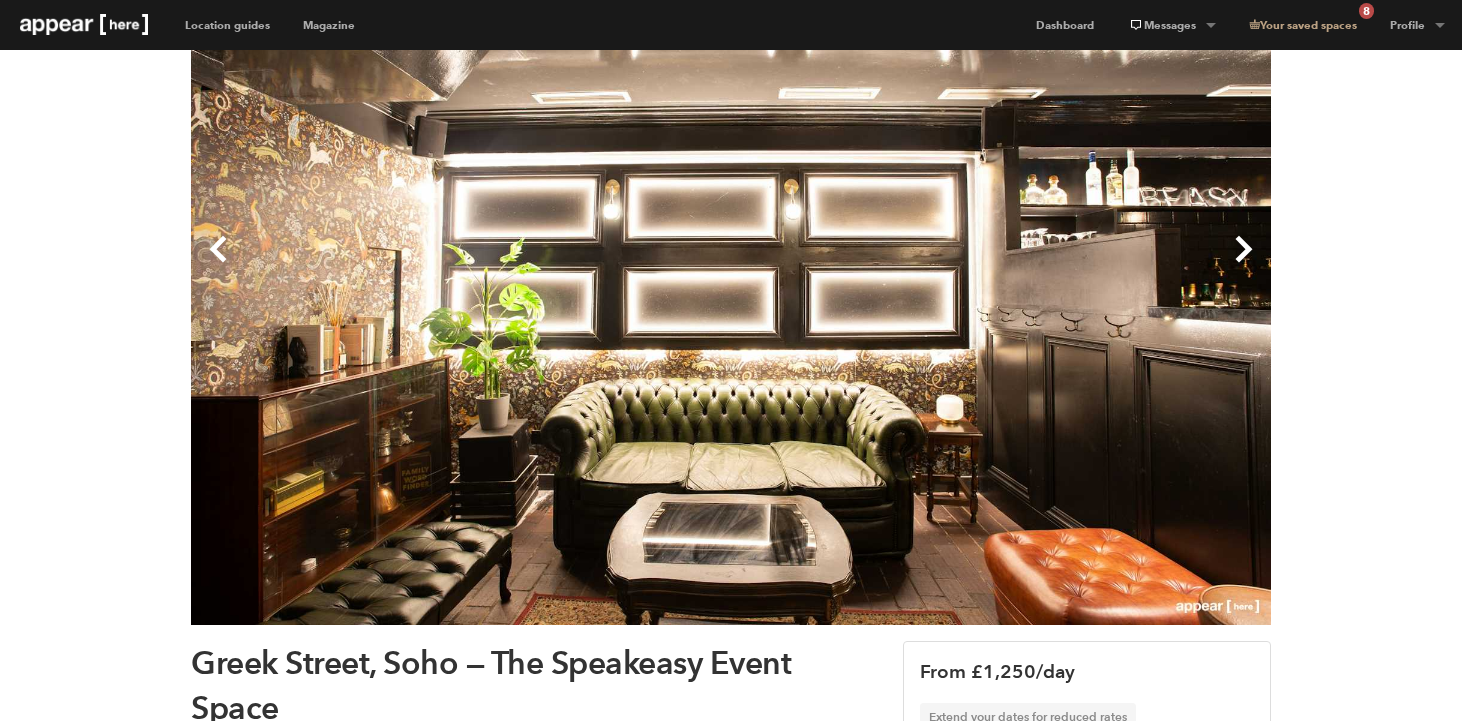 click on "Next" at bounding box center (1001, 265) 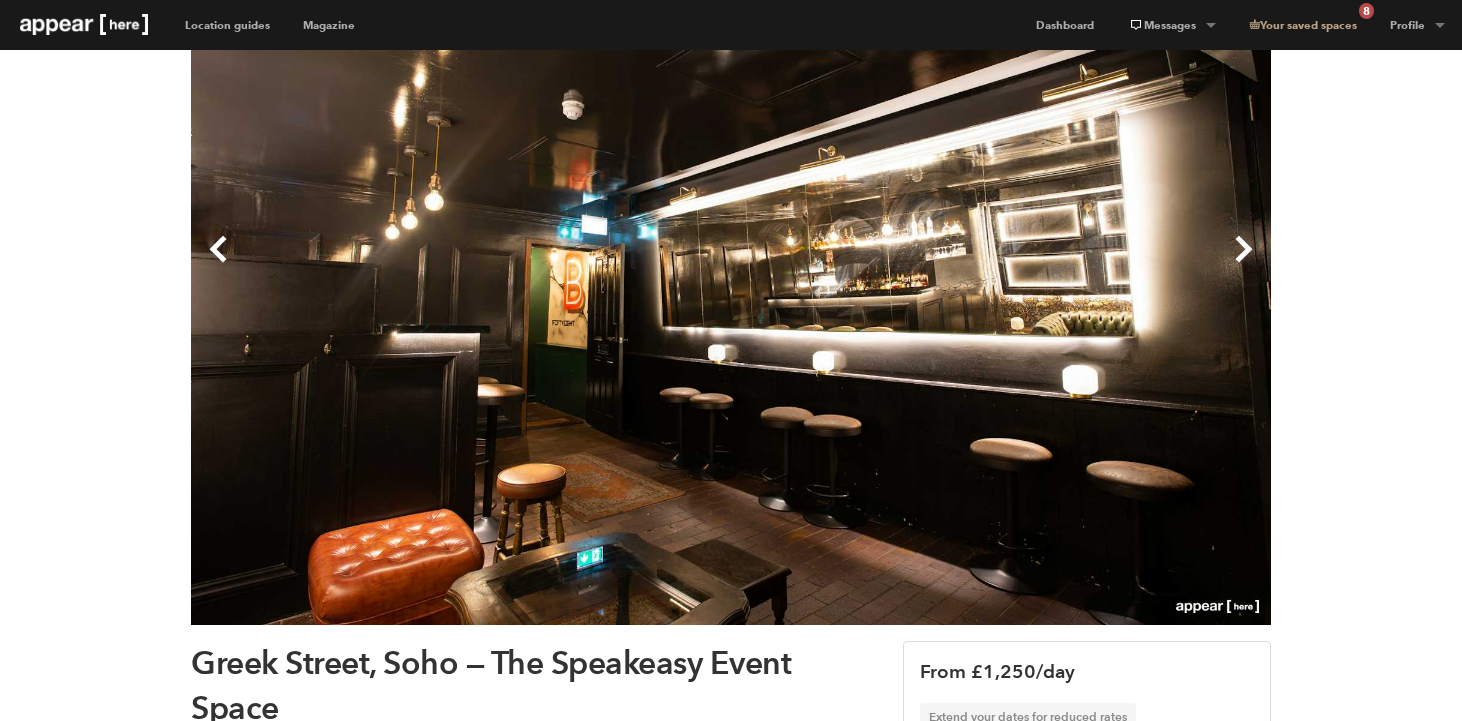 click on "Next" at bounding box center (1001, 265) 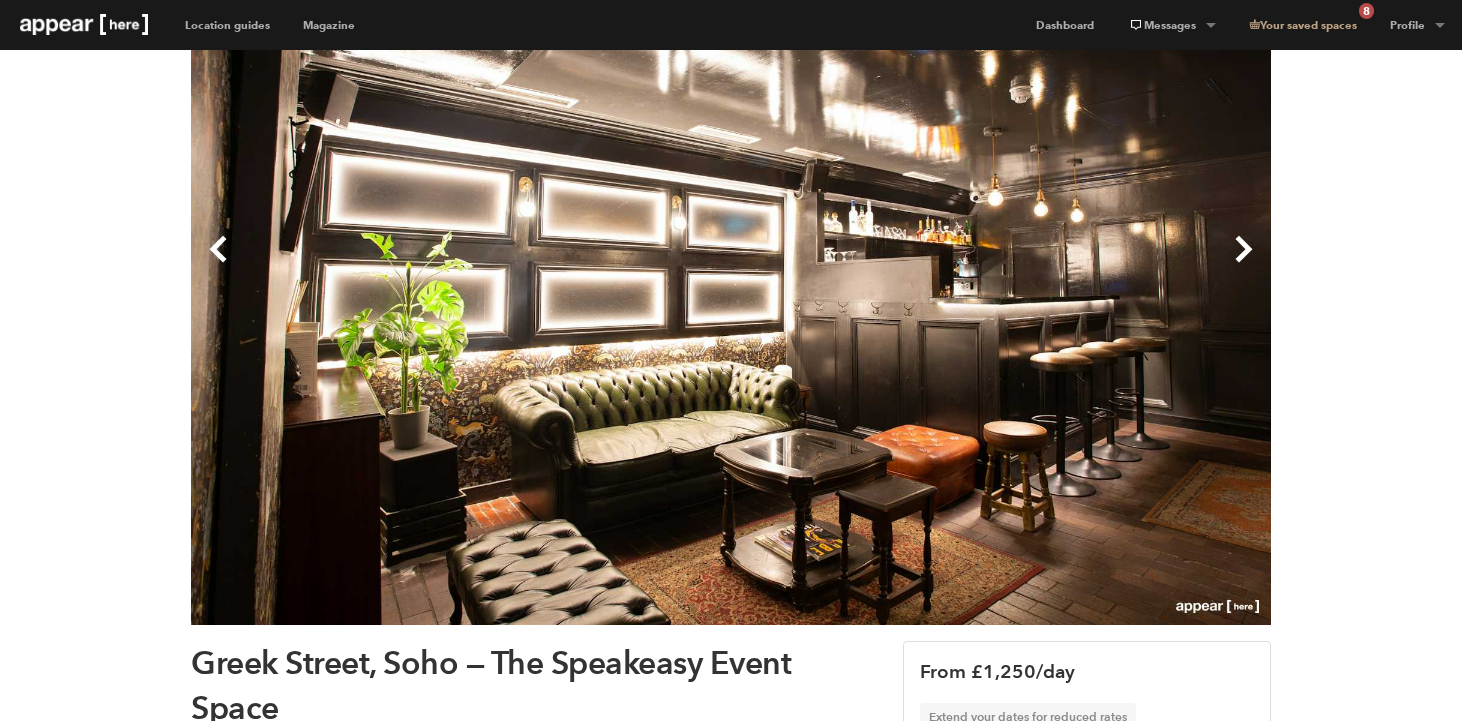 click on "Next" at bounding box center [1001, 265] 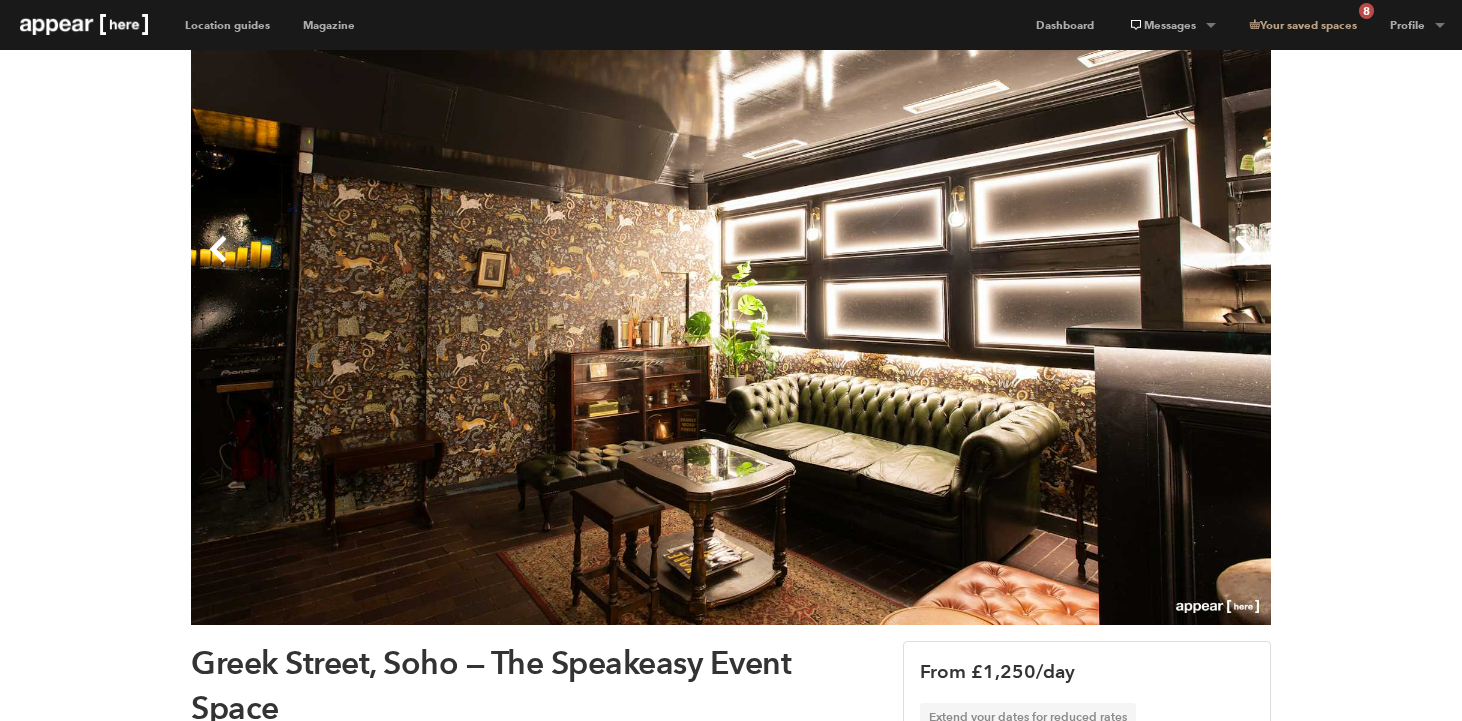 click on "Next" at bounding box center [1001, 265] 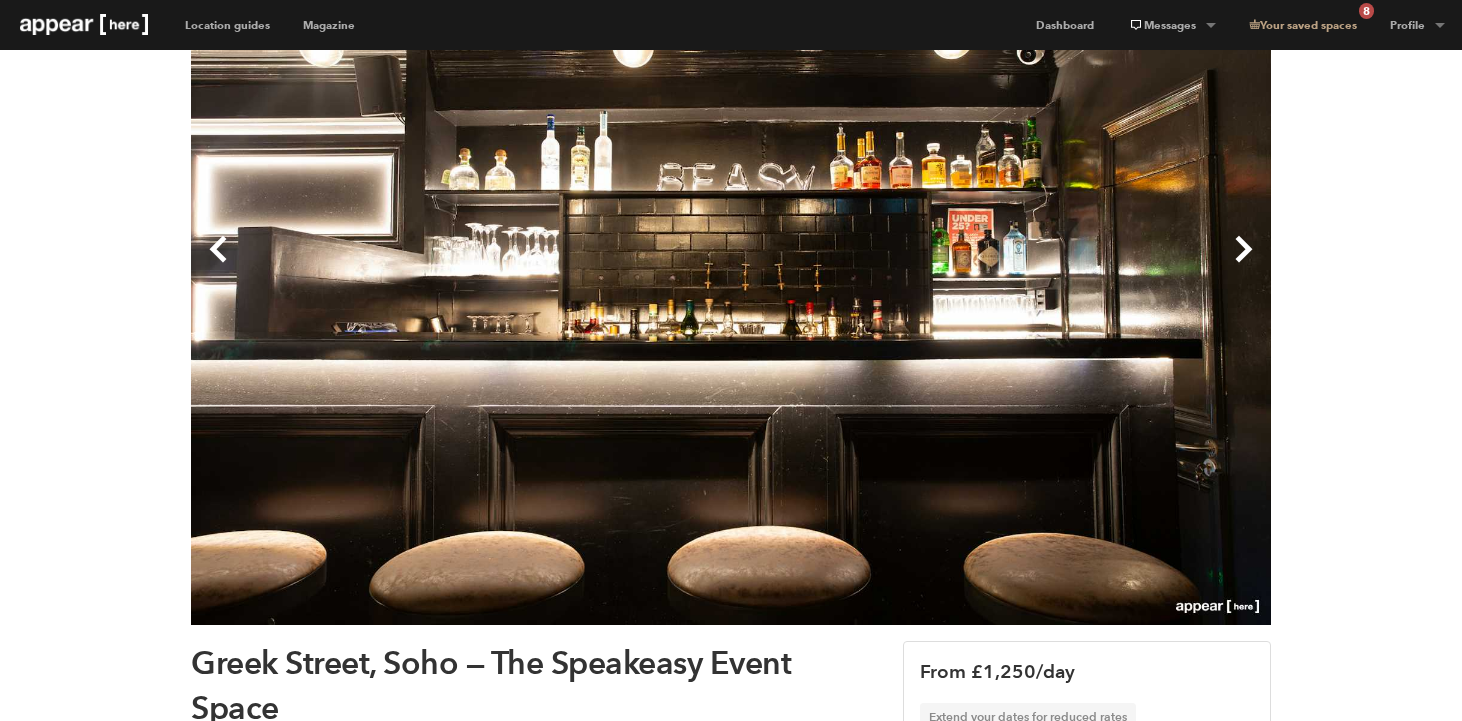 click on "Next" at bounding box center (1001, 265) 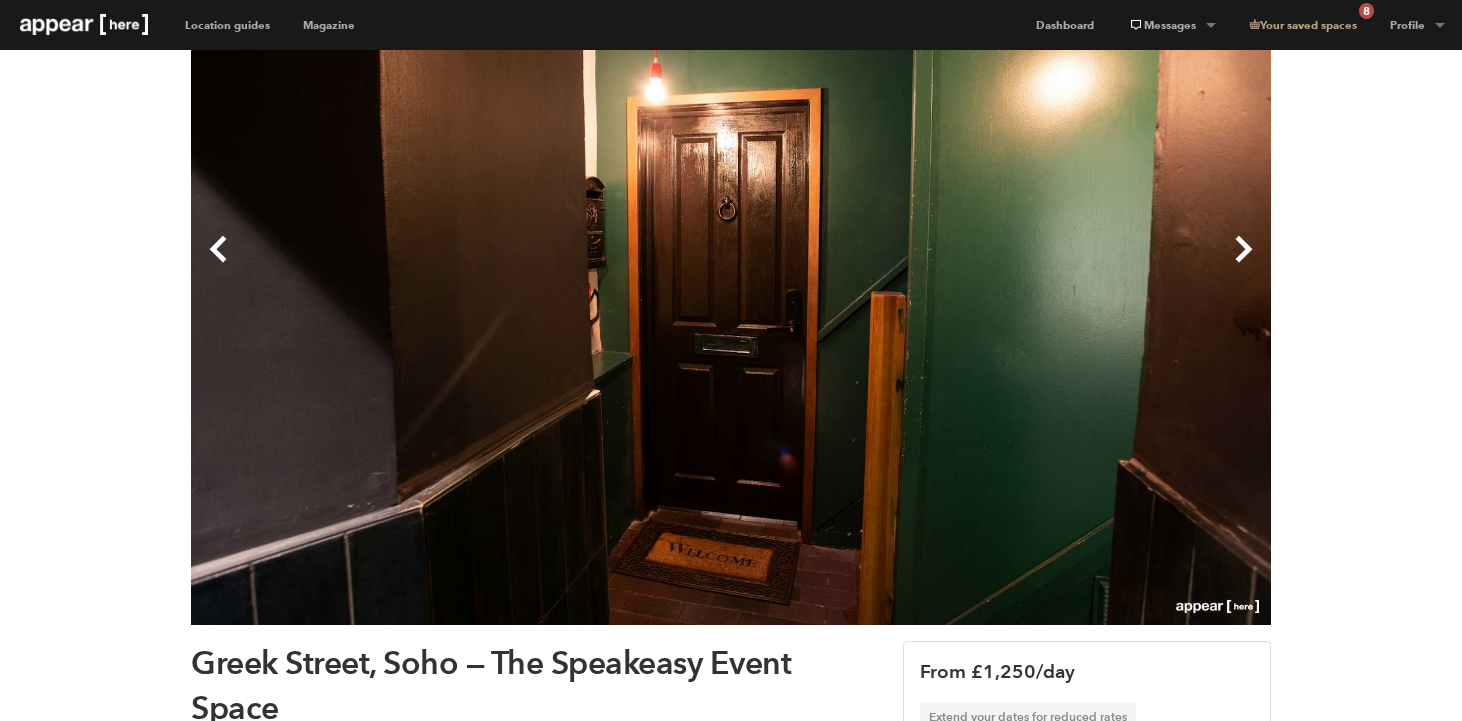 click on "Next" at bounding box center (1001, 265) 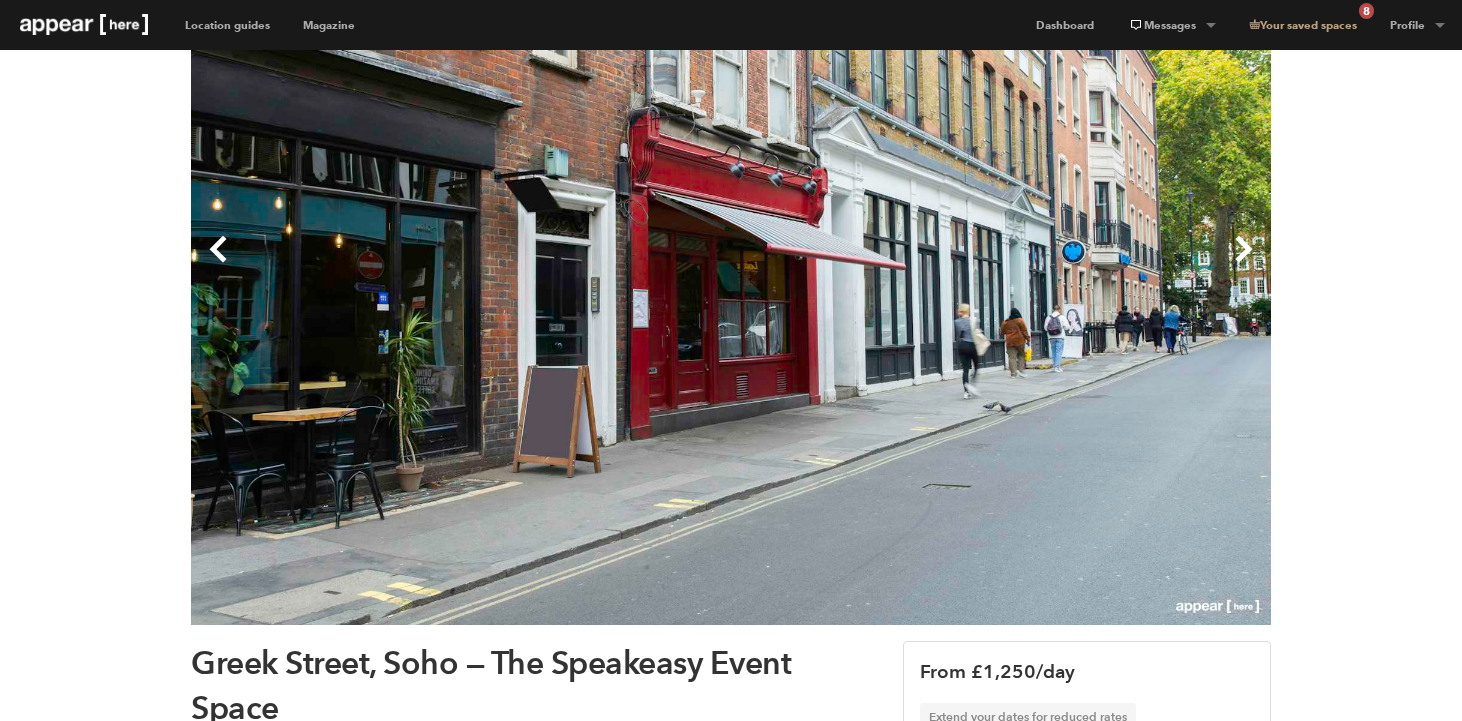 click on "Next" at bounding box center [1001, 265] 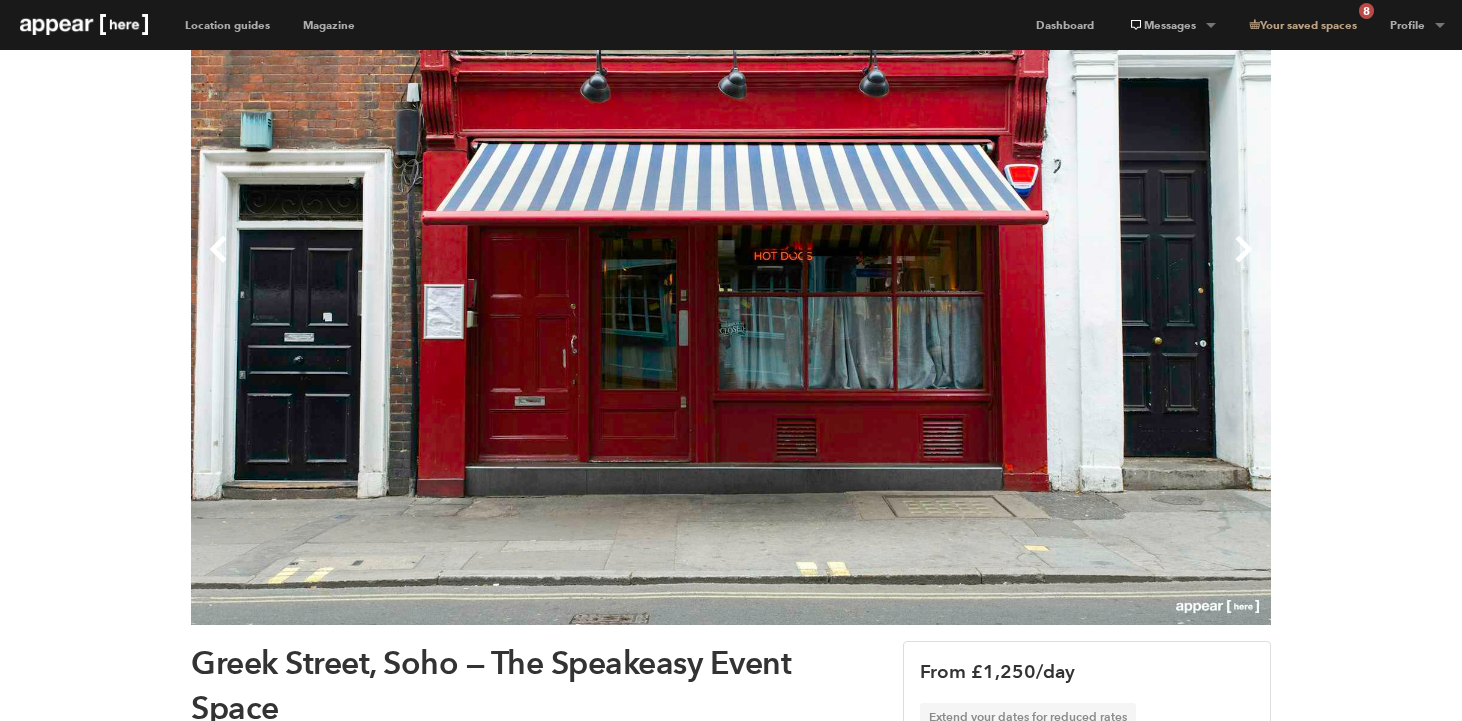 click on "Next" at bounding box center [1001, 265] 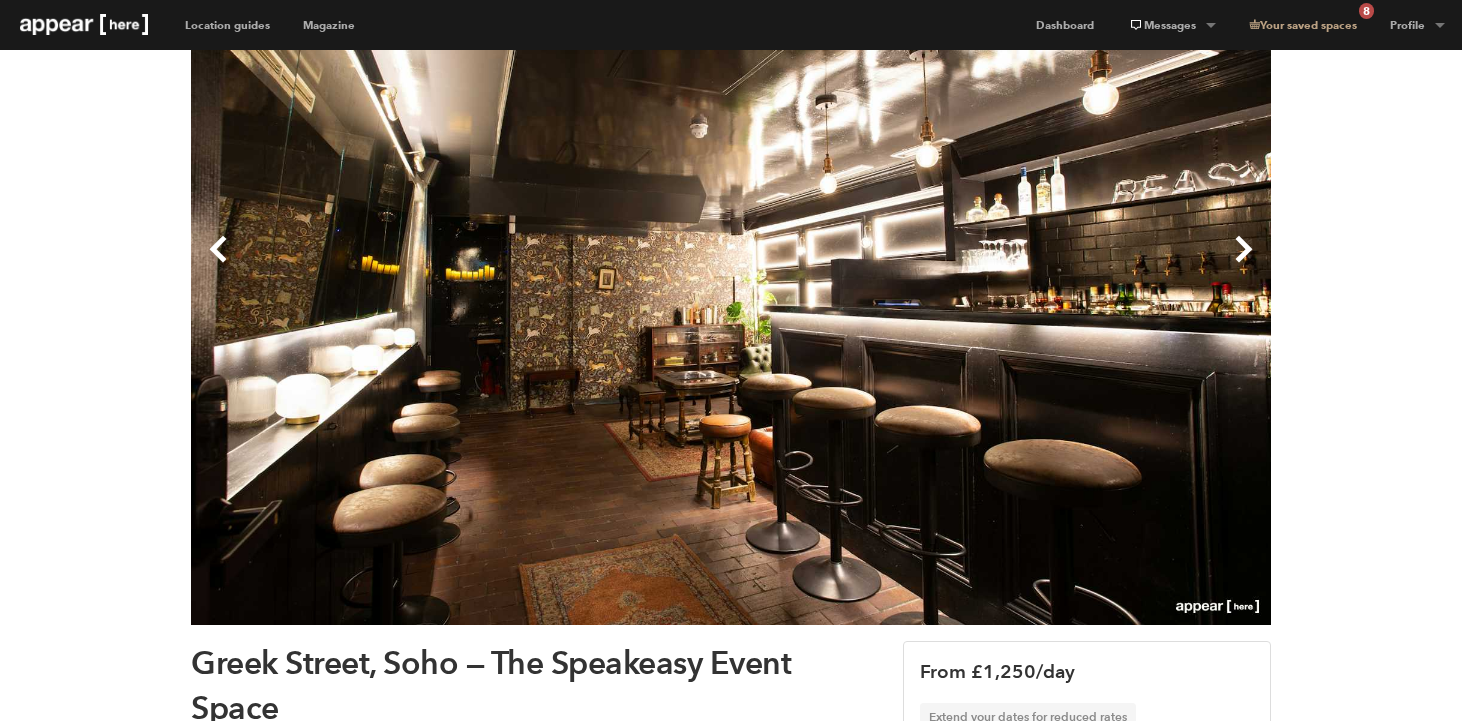 click on "Next" at bounding box center [1001, 265] 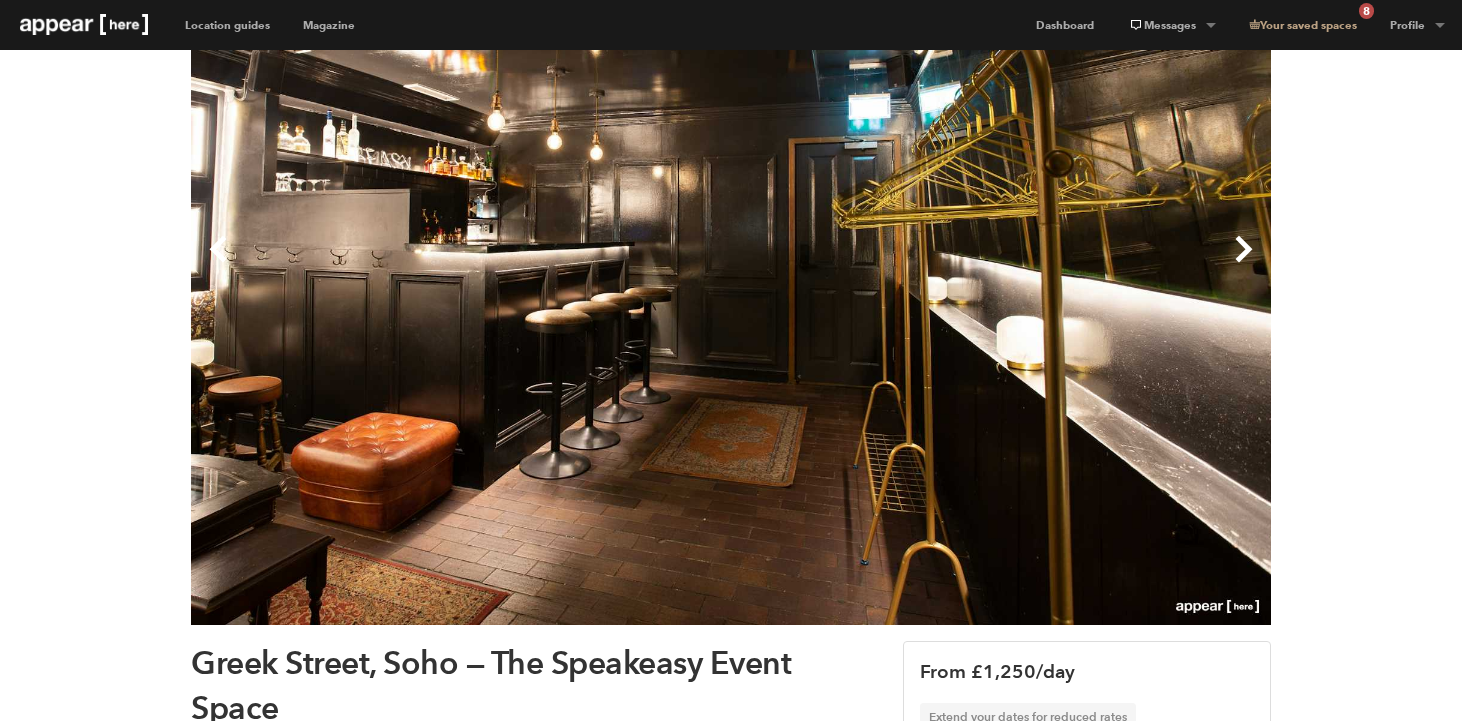 click on "Next" at bounding box center [1001, 265] 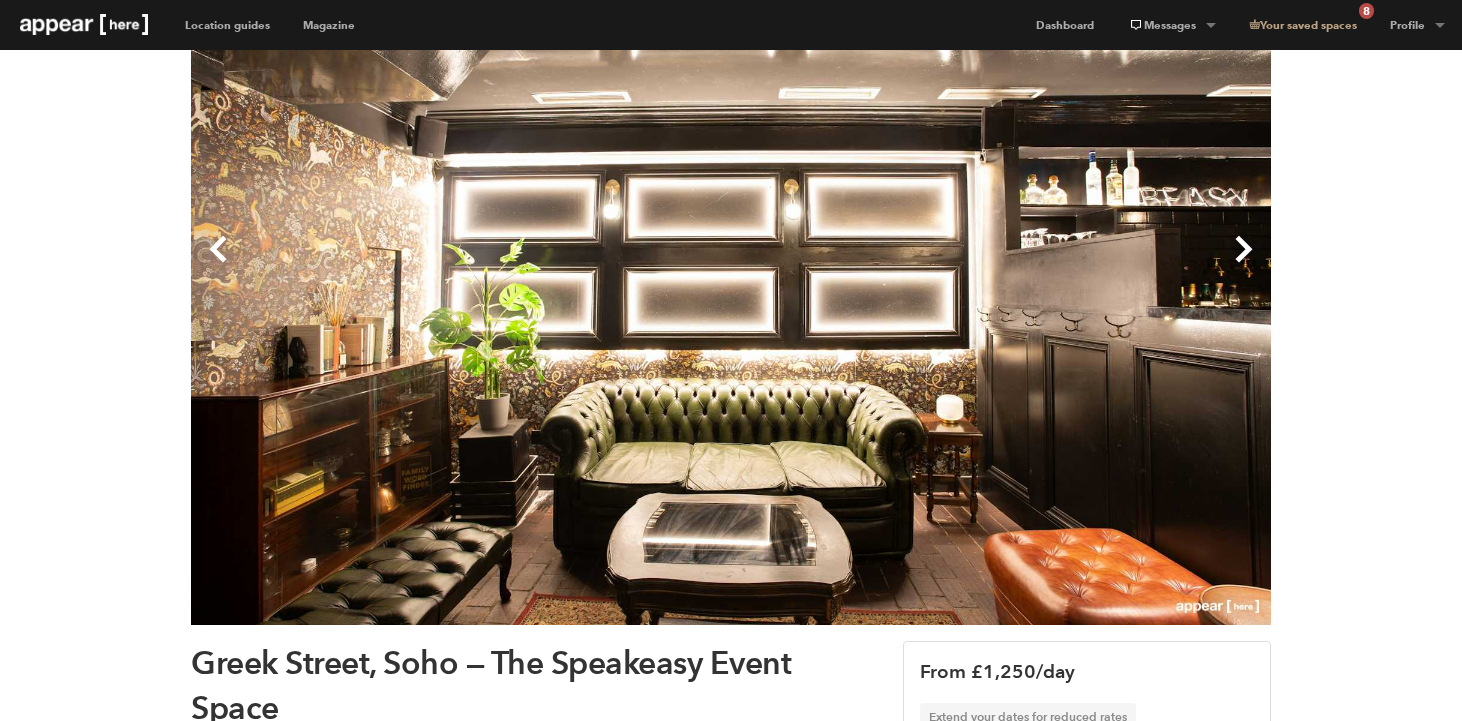 click on "Next" at bounding box center (1001, 265) 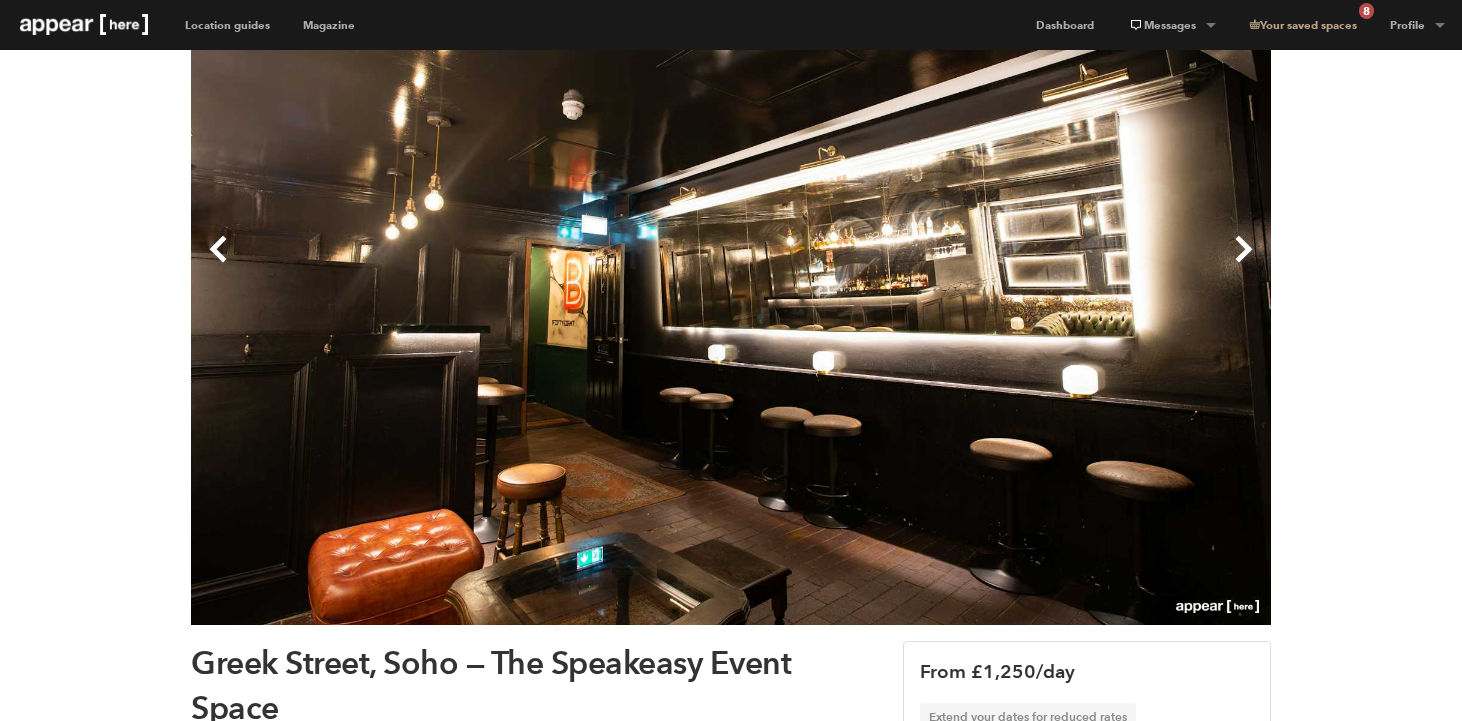 click on "Next" at bounding box center [1001, 265] 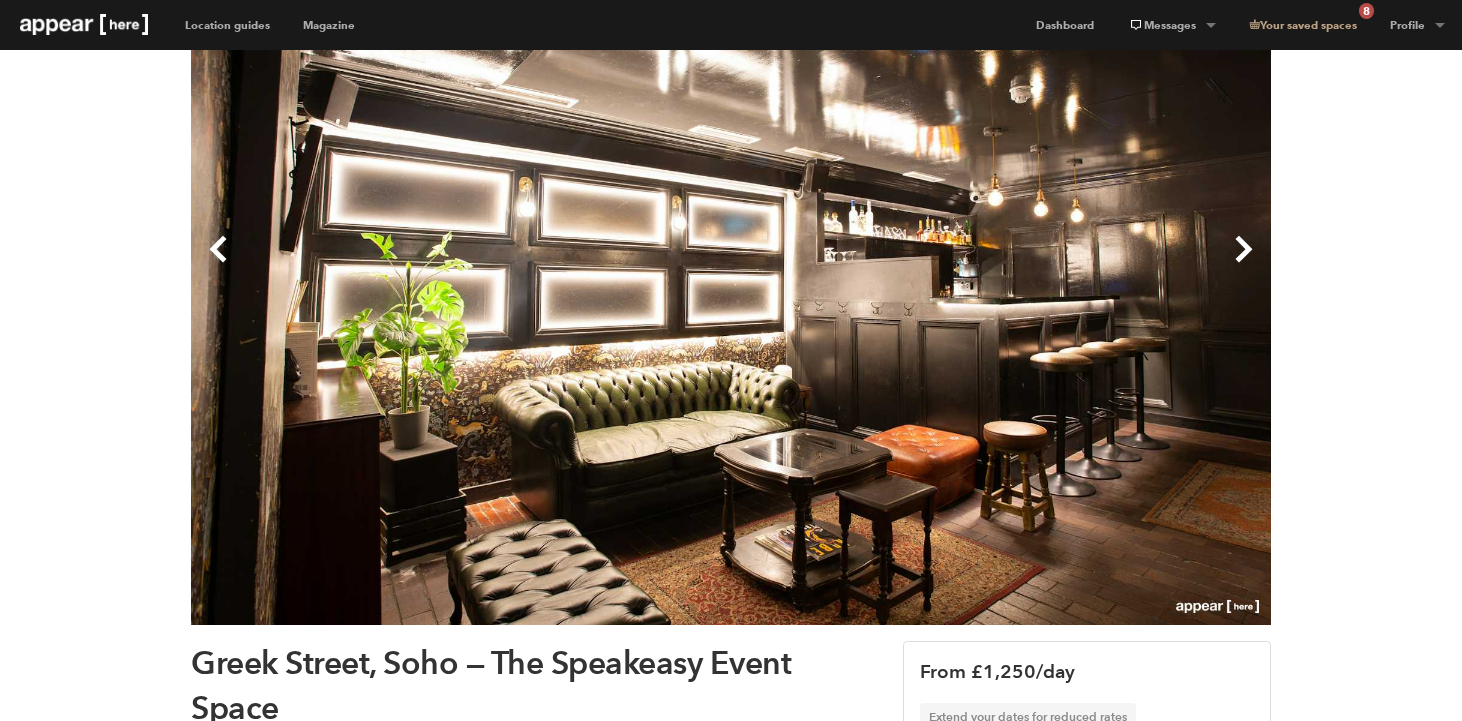 click on "Next" at bounding box center [1001, 265] 